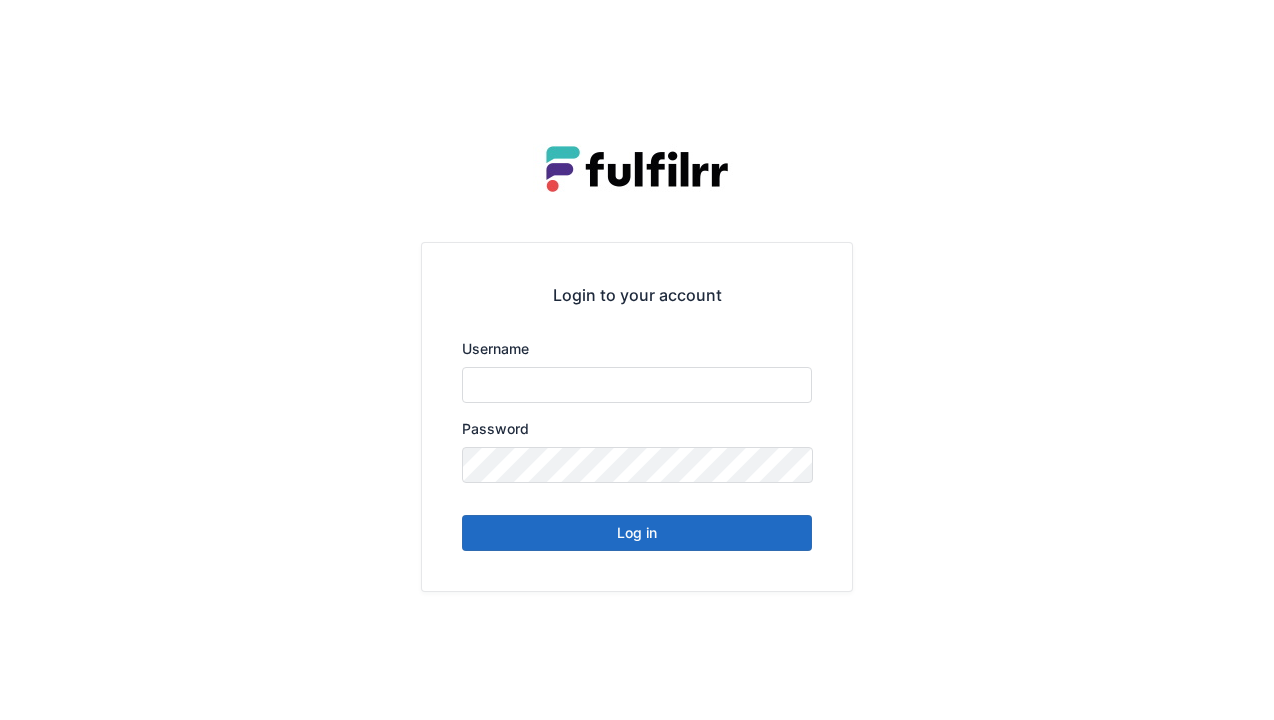 scroll, scrollTop: 0, scrollLeft: 0, axis: both 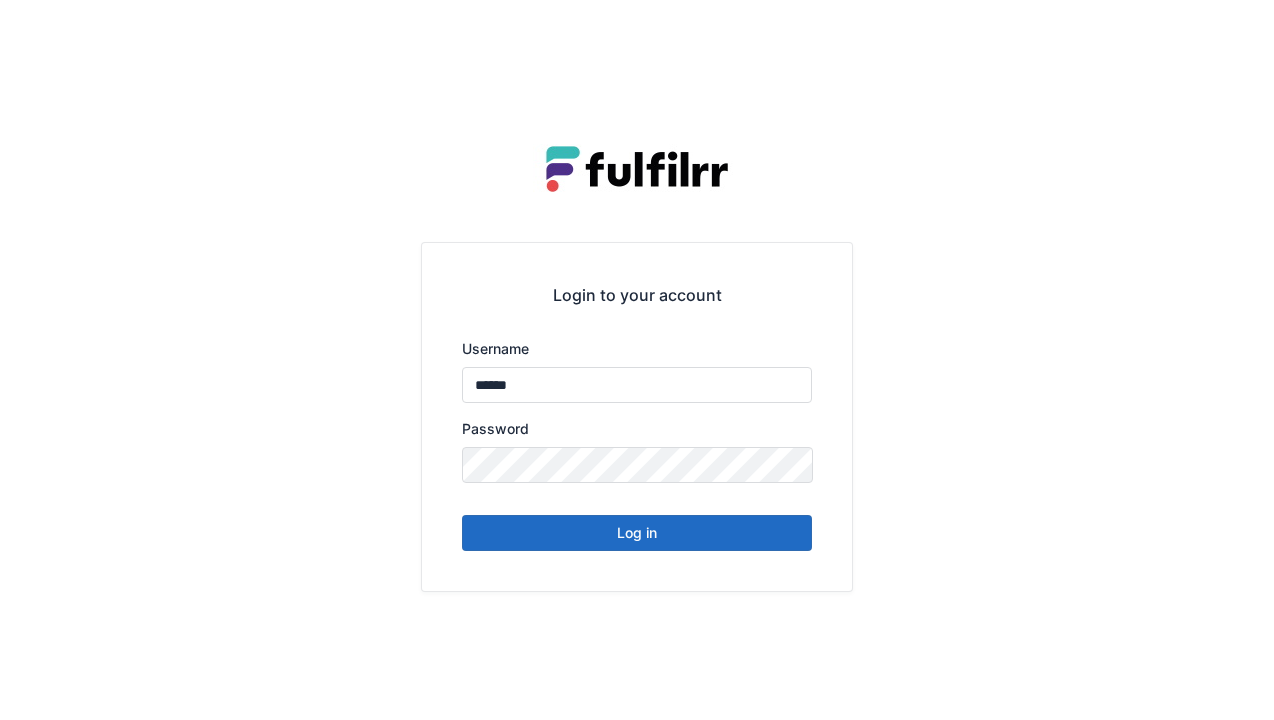 click on "Log in" at bounding box center (637, 533) 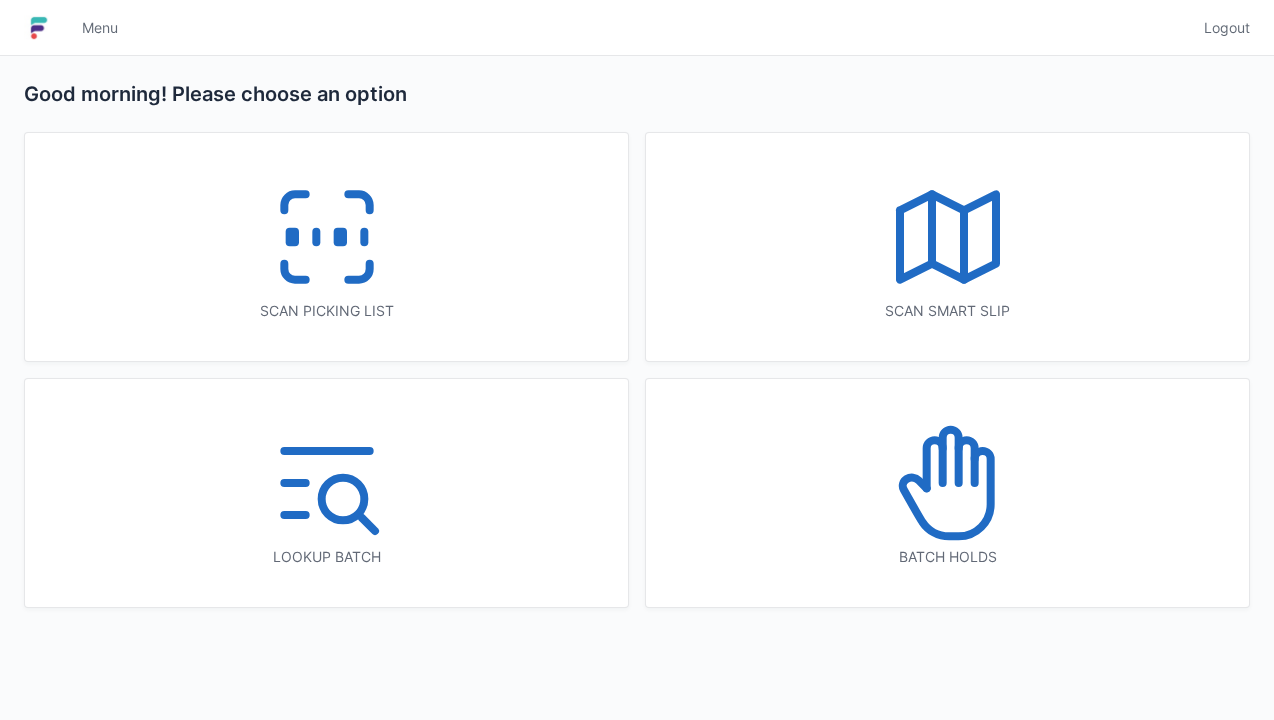scroll, scrollTop: 0, scrollLeft: 0, axis: both 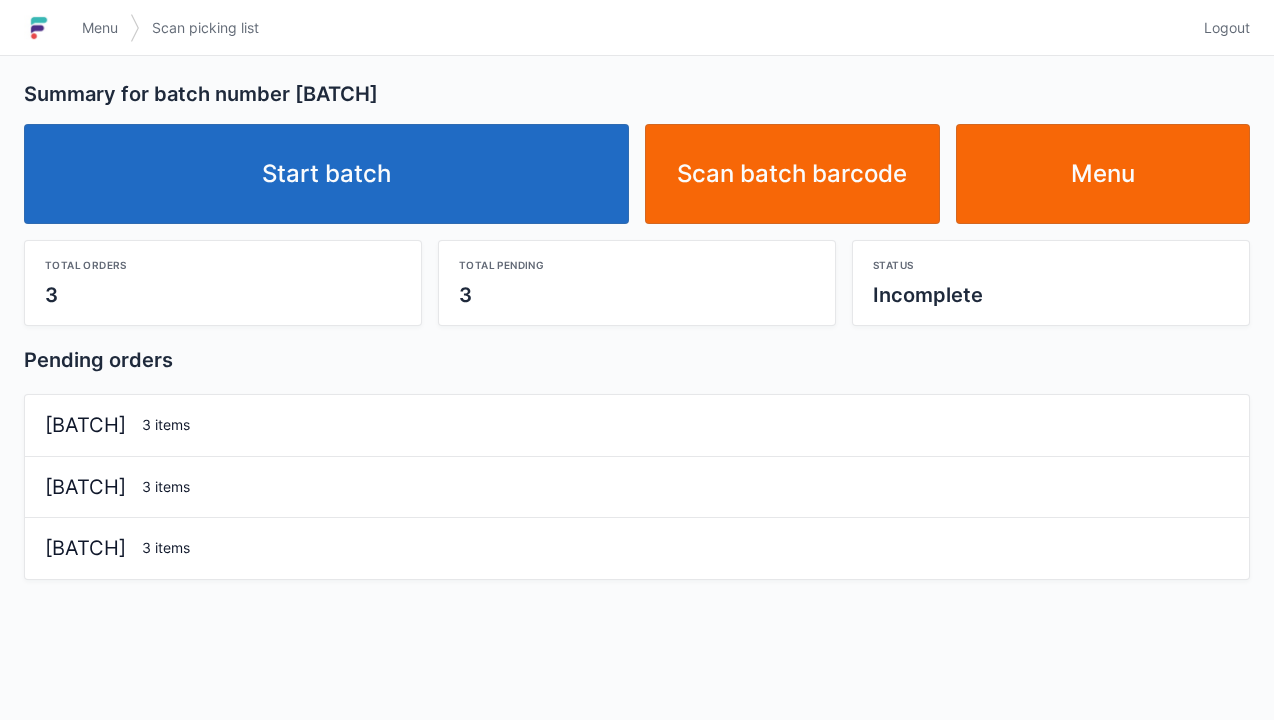 click on "Start batch" at bounding box center [326, 174] 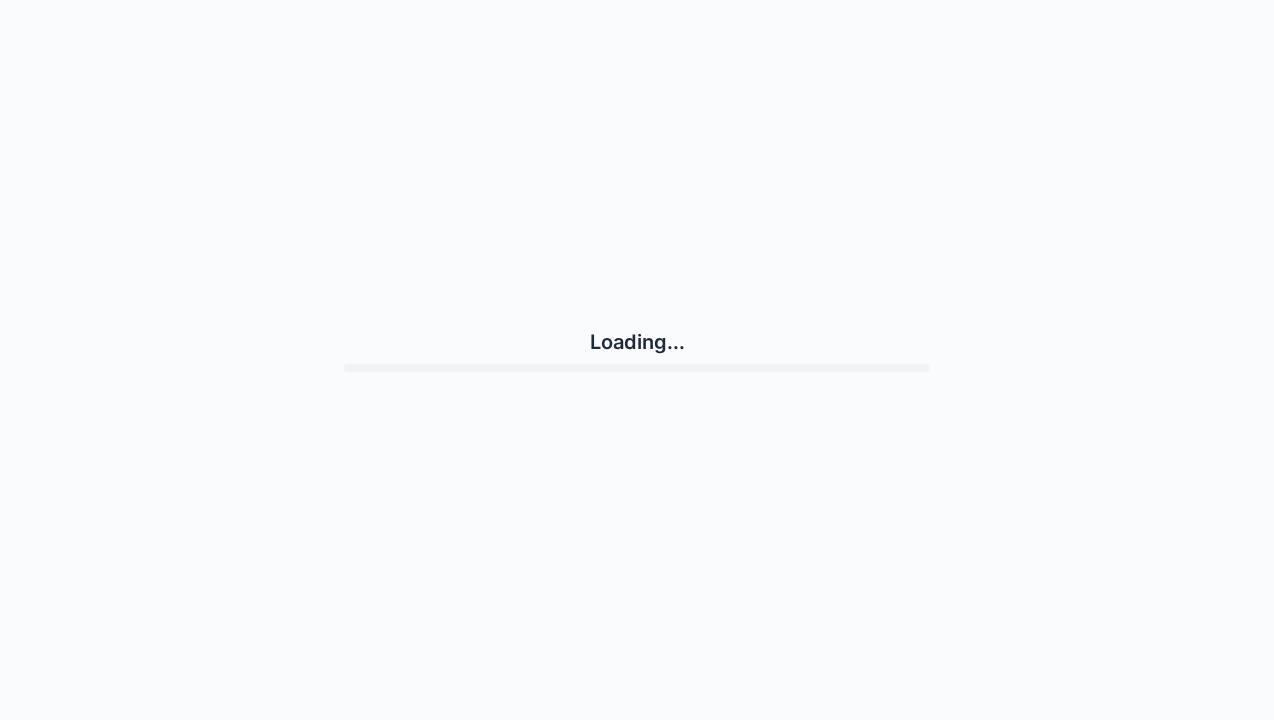 scroll, scrollTop: 0, scrollLeft: 0, axis: both 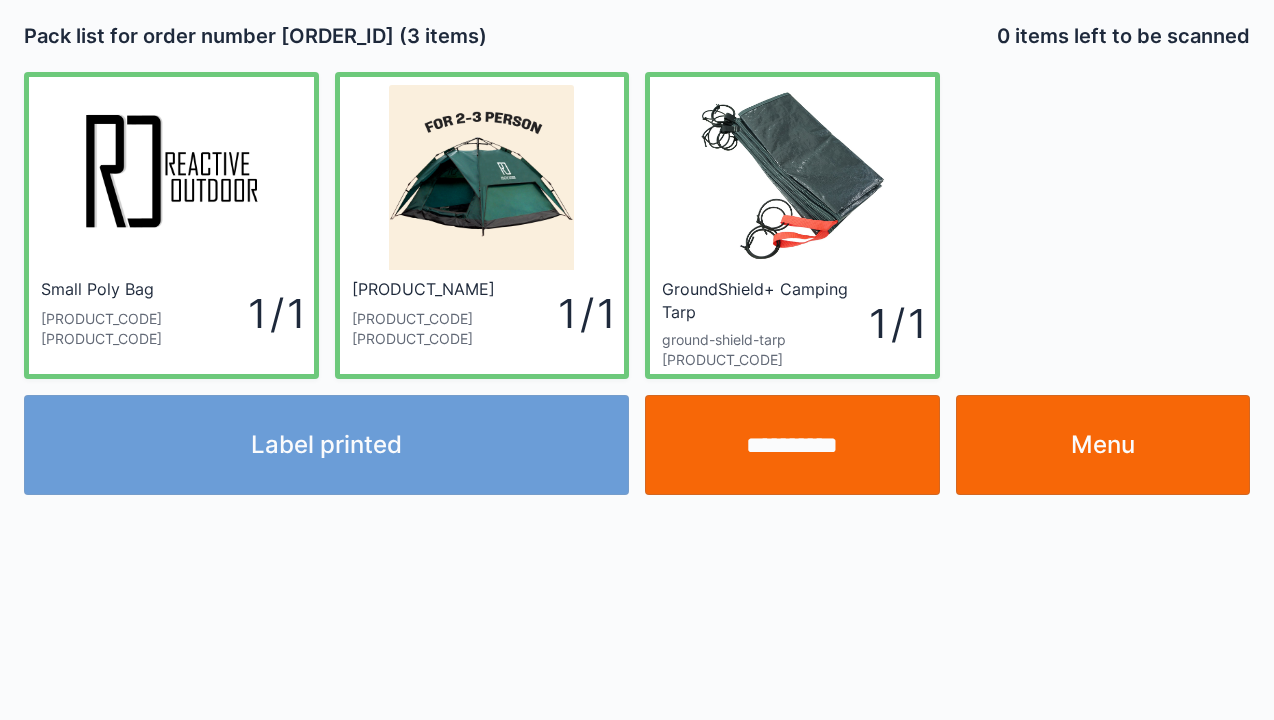 click on "Menu" at bounding box center [1103, 445] 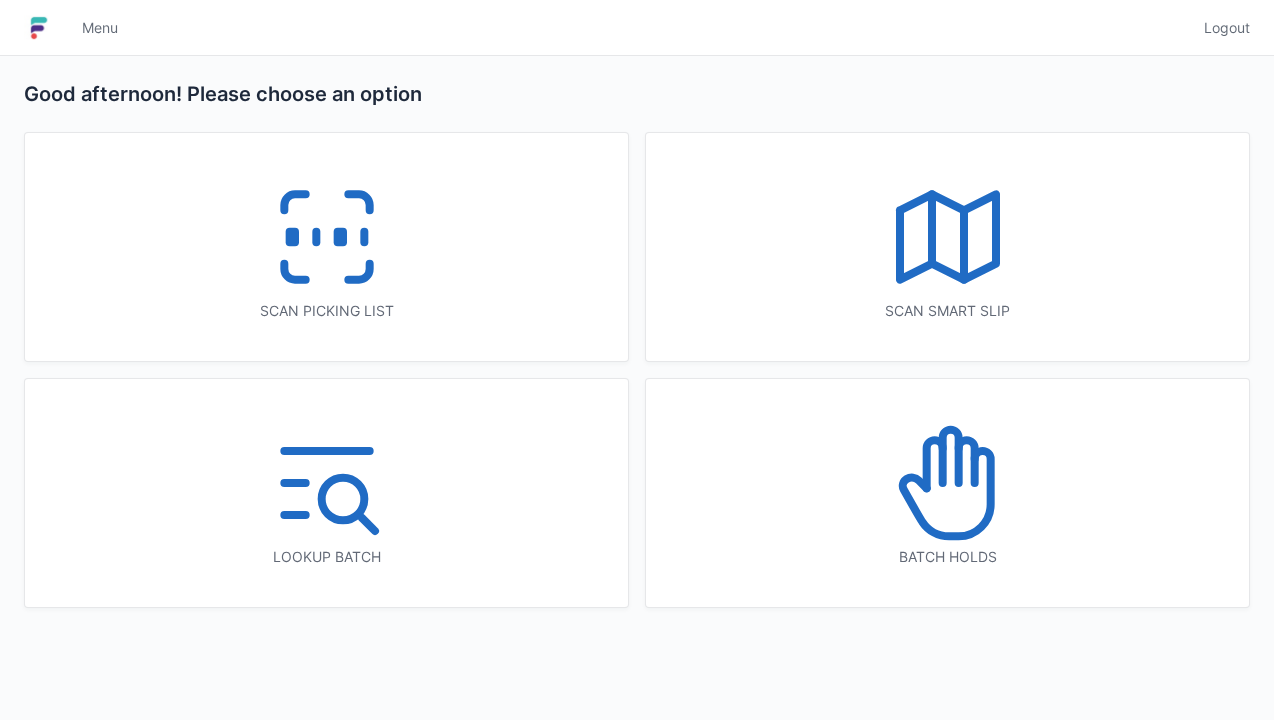 scroll, scrollTop: 0, scrollLeft: 0, axis: both 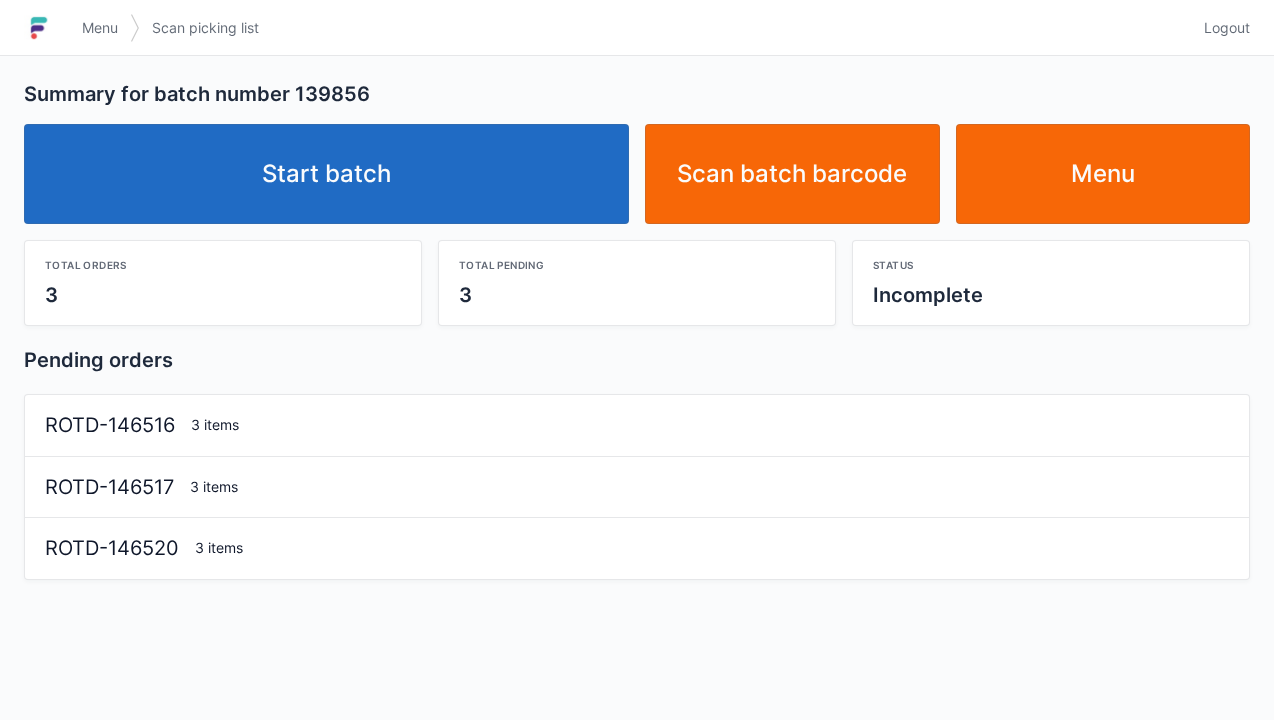 click on "Start batch" at bounding box center (326, 174) 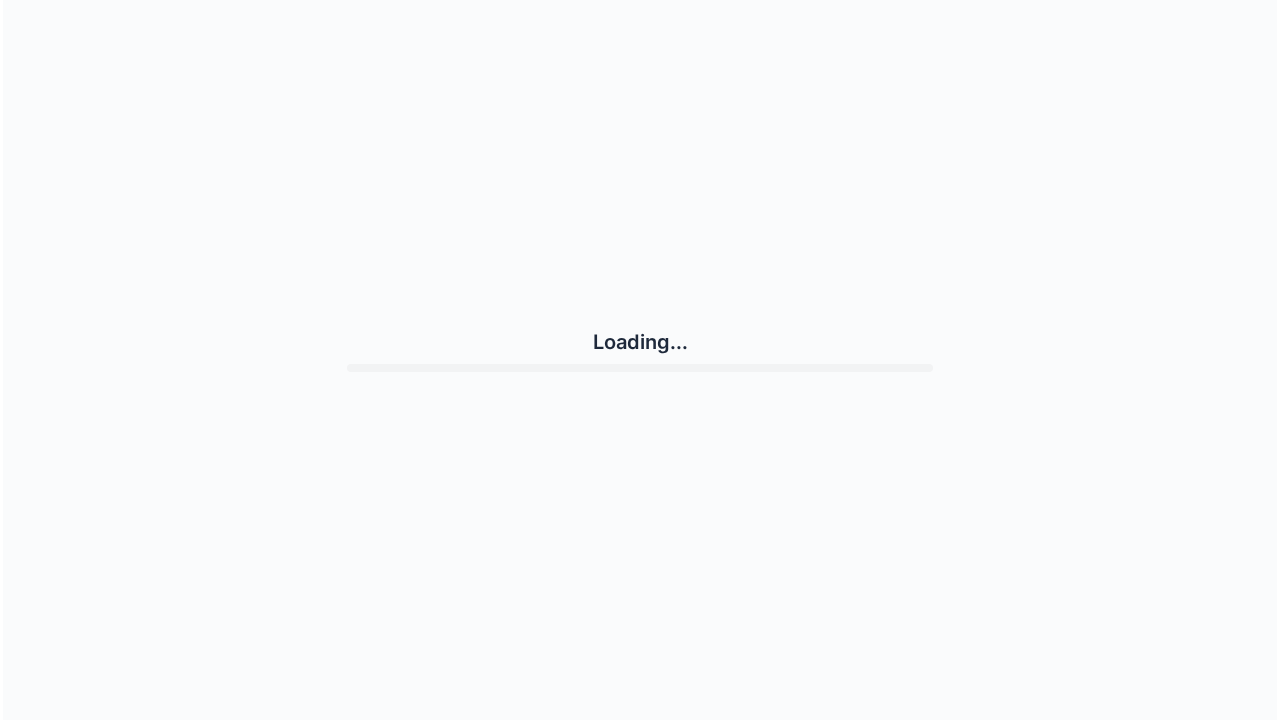 scroll, scrollTop: 0, scrollLeft: 0, axis: both 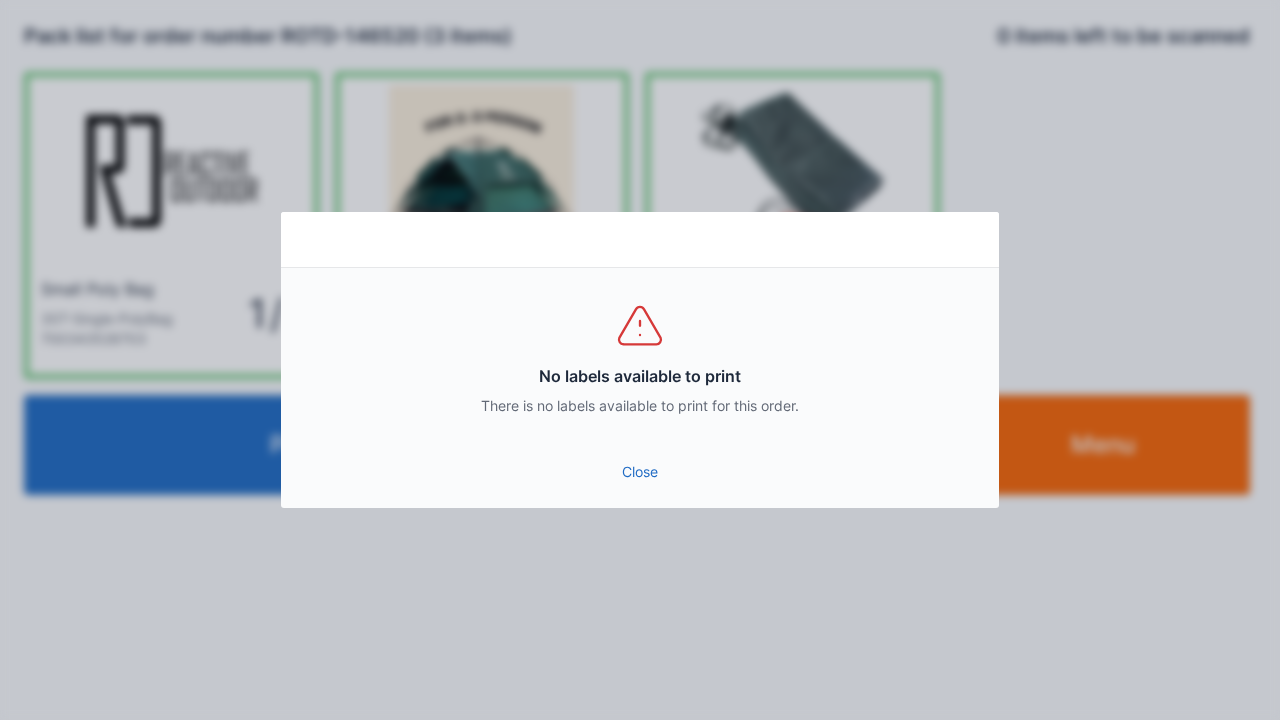 click on "Close" at bounding box center [640, 472] 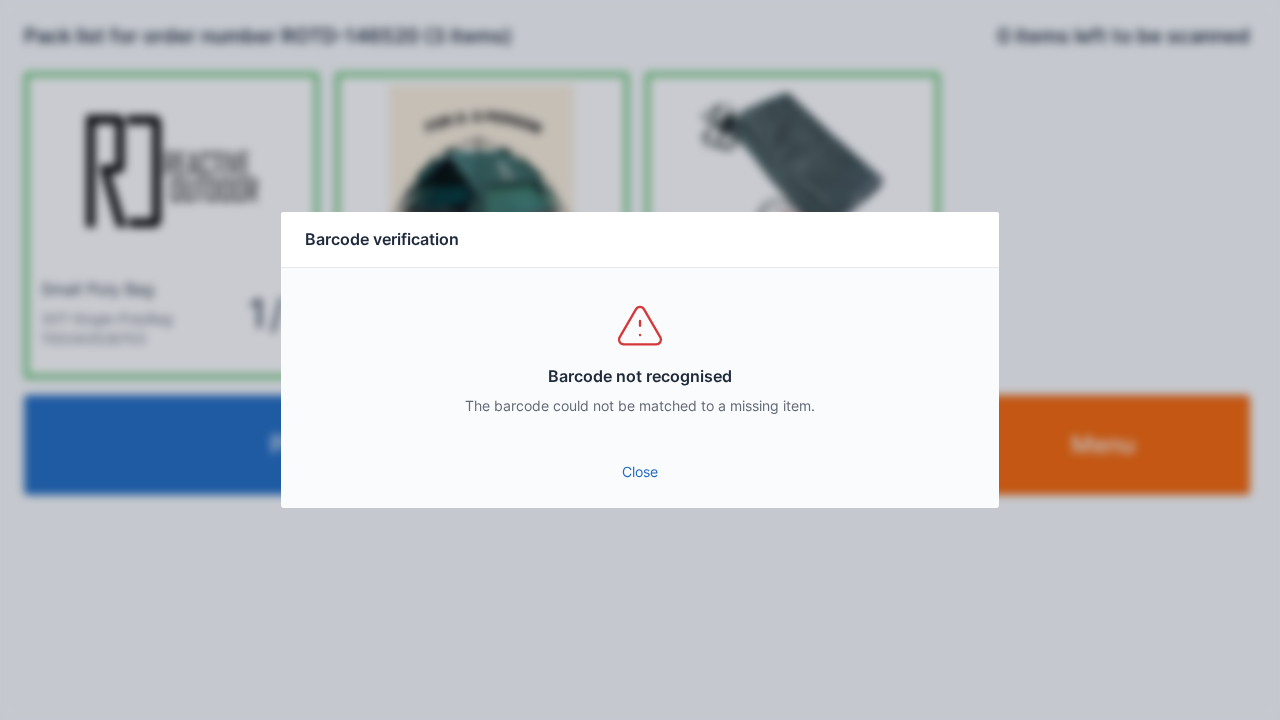 click on "Close" at bounding box center [640, 472] 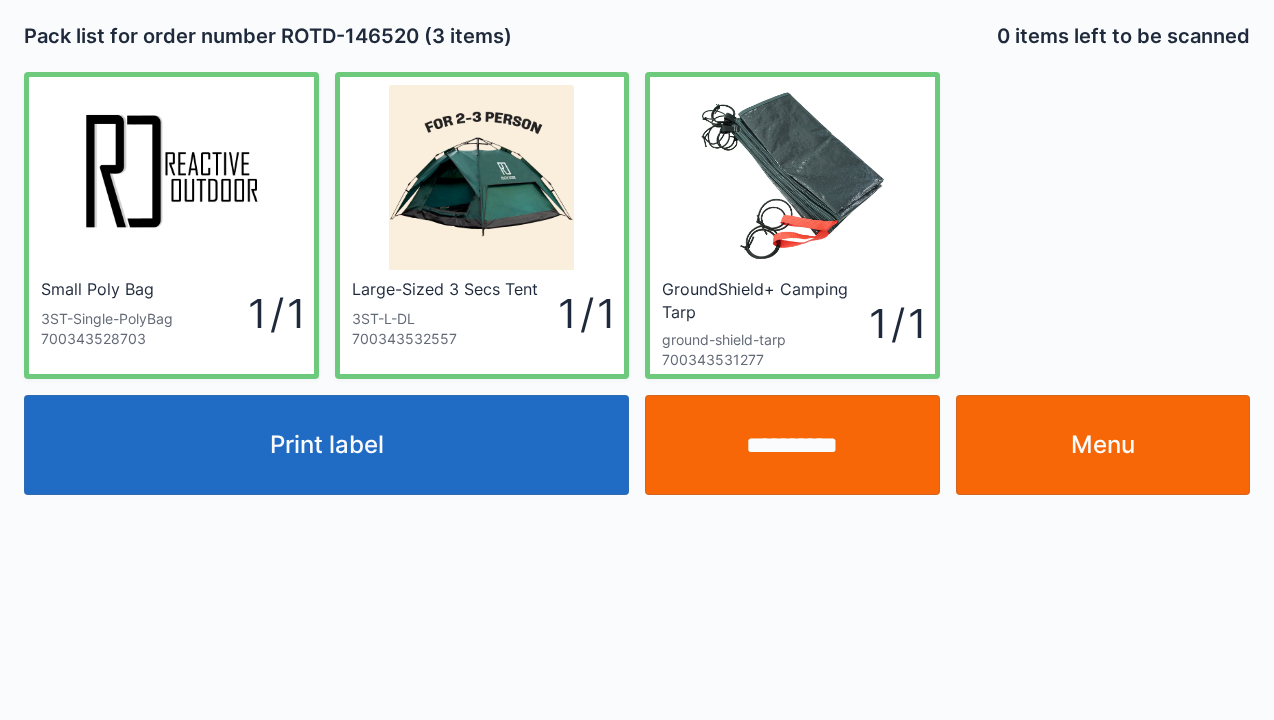 click on "Menu" at bounding box center [1103, 445] 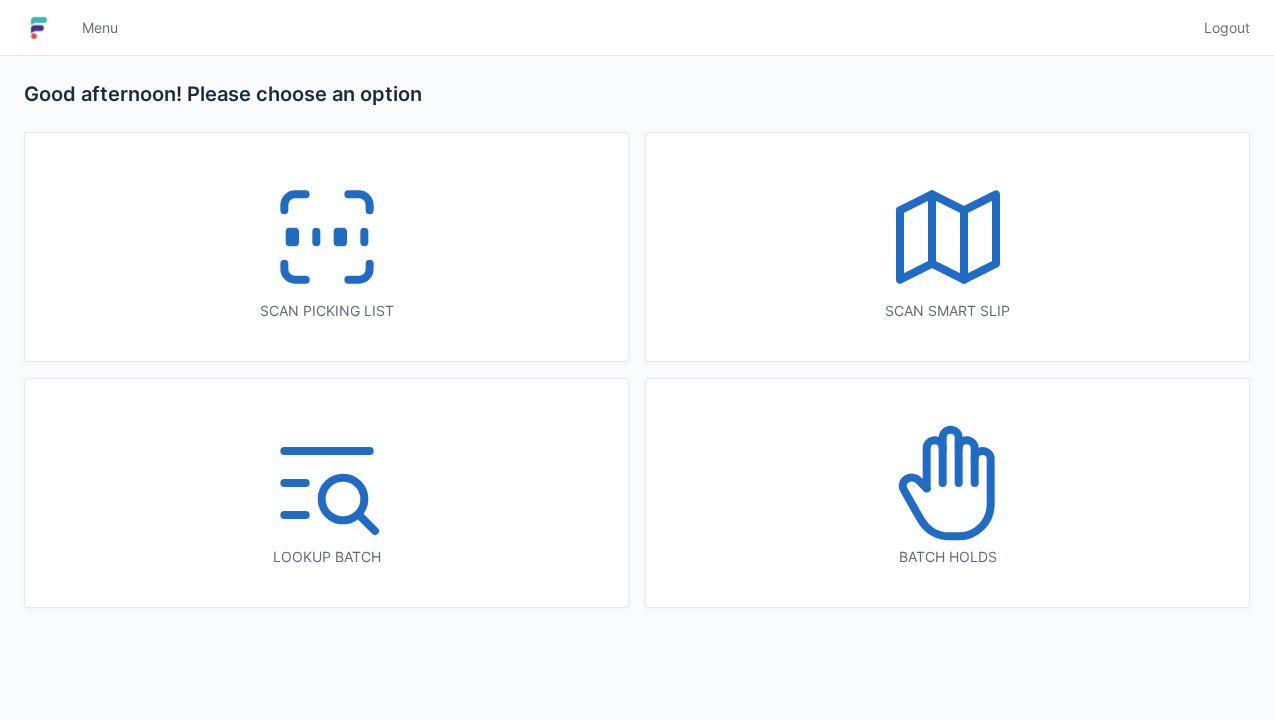 scroll, scrollTop: 0, scrollLeft: 0, axis: both 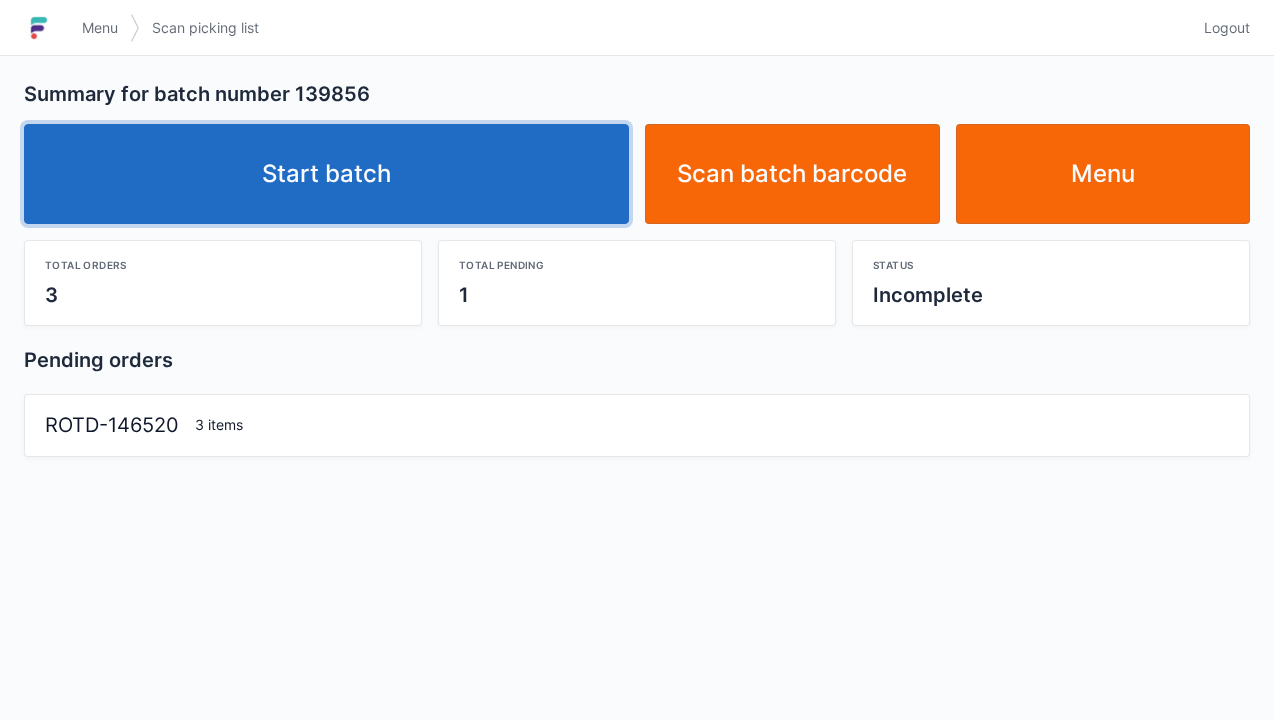 click on "Start batch" at bounding box center (326, 174) 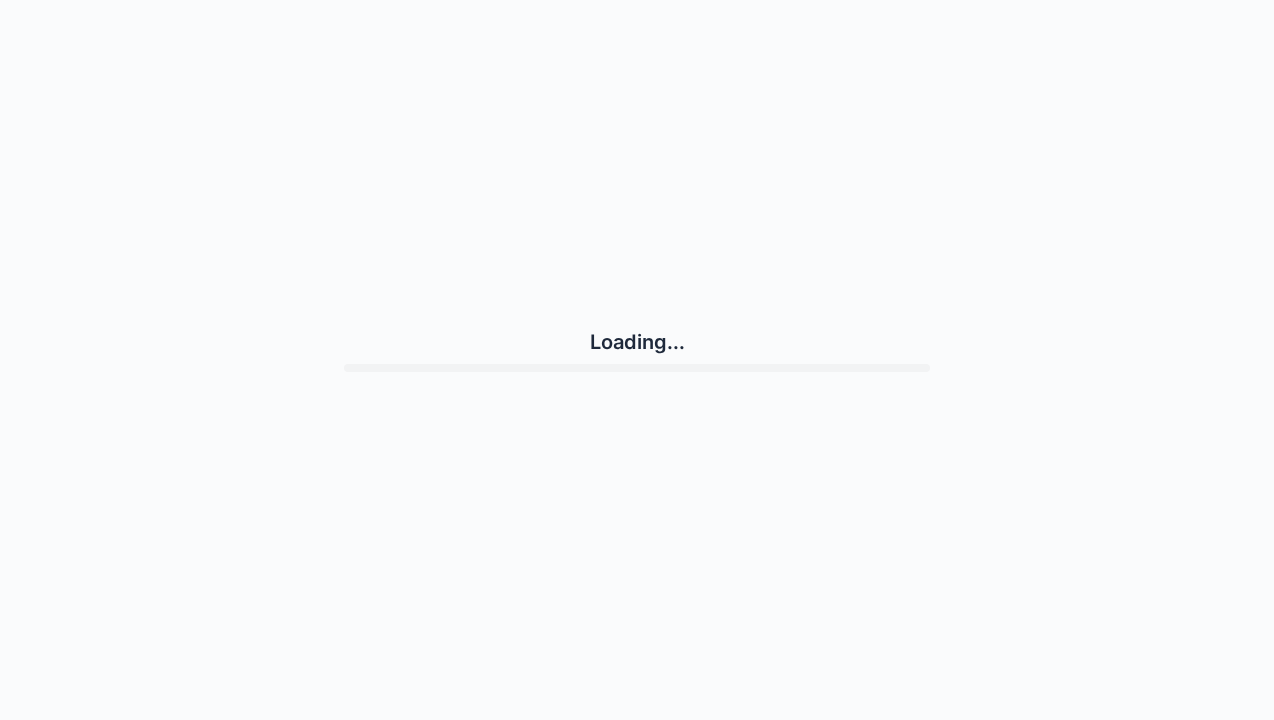 scroll, scrollTop: 0, scrollLeft: 0, axis: both 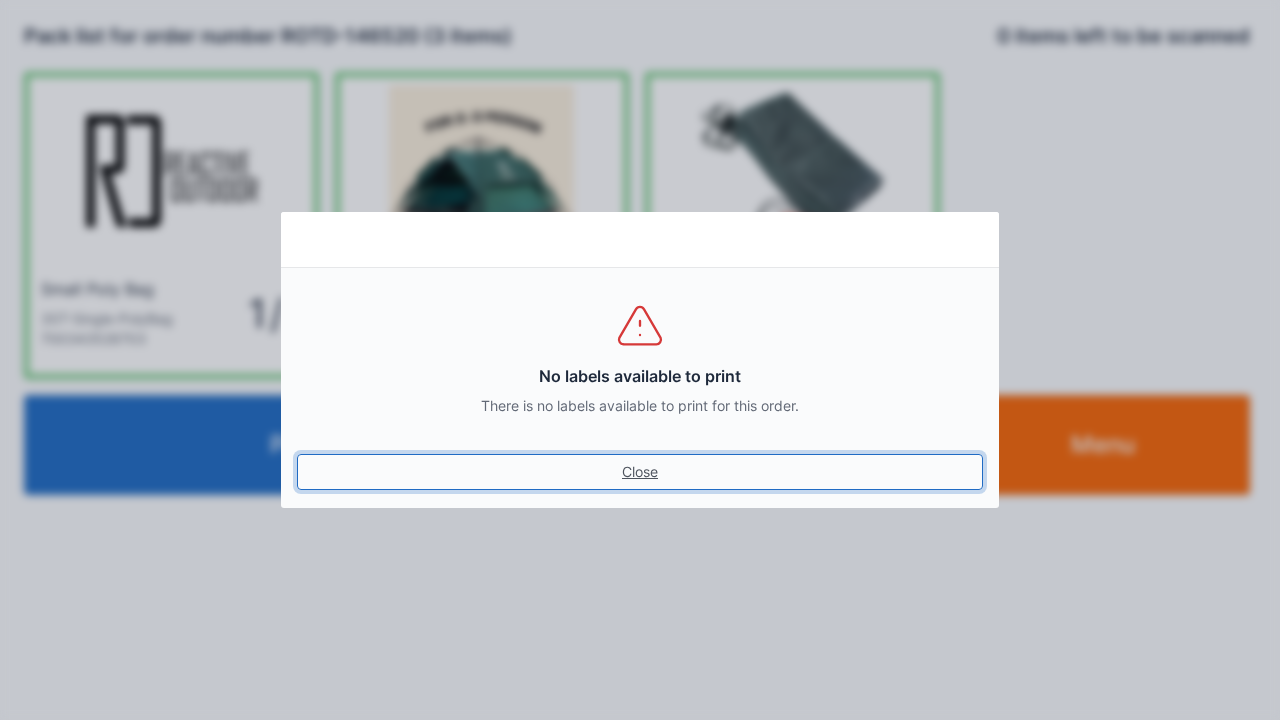 click on "Close" at bounding box center (640, 472) 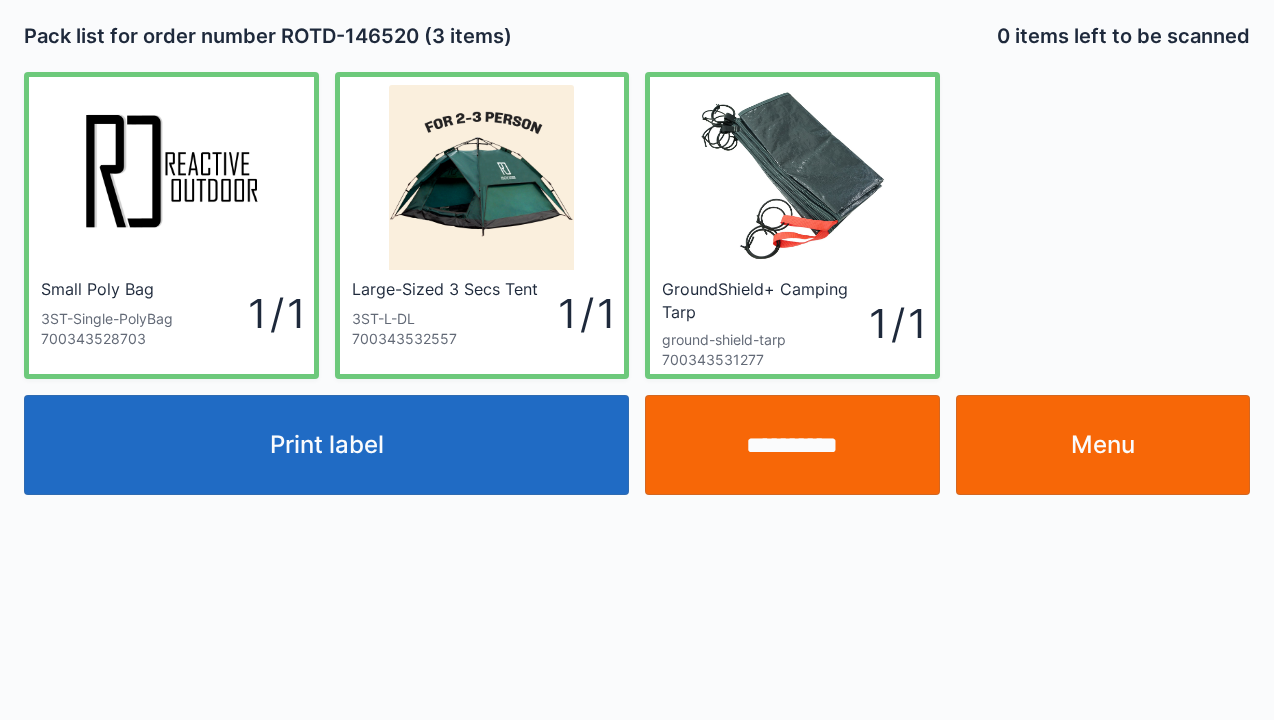 click on "Menu" at bounding box center (1103, 445) 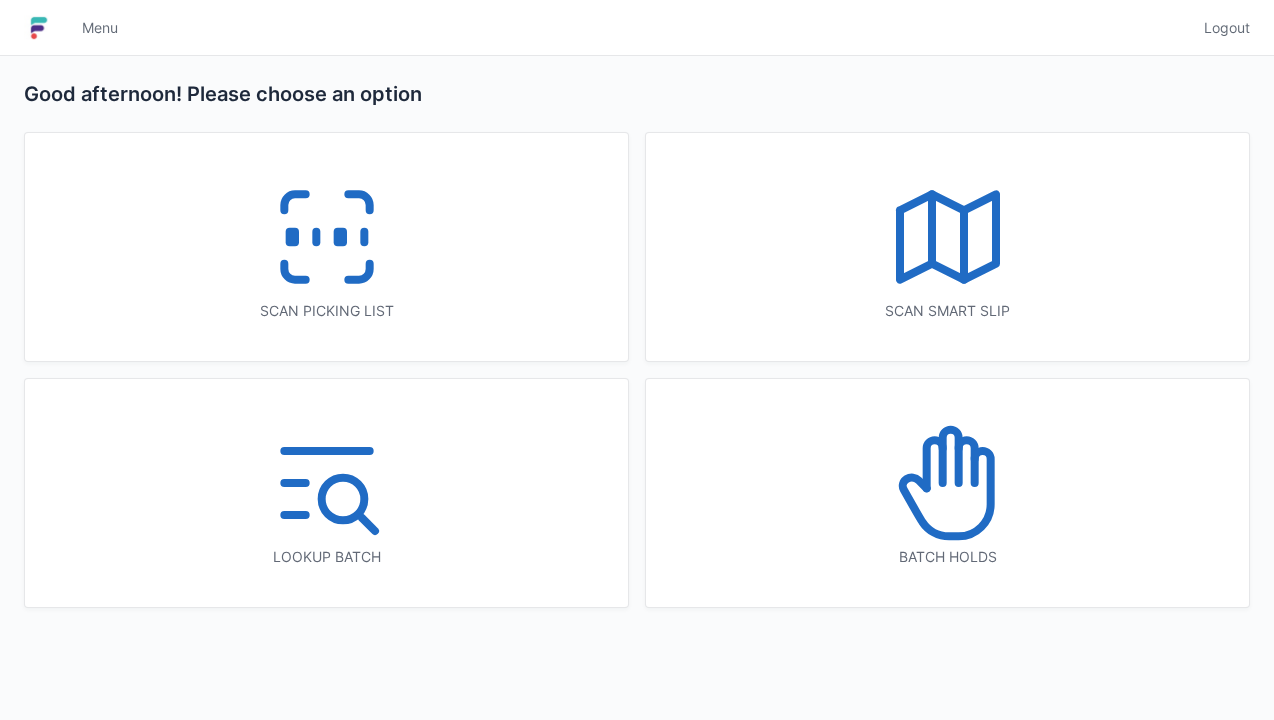 scroll, scrollTop: 0, scrollLeft: 0, axis: both 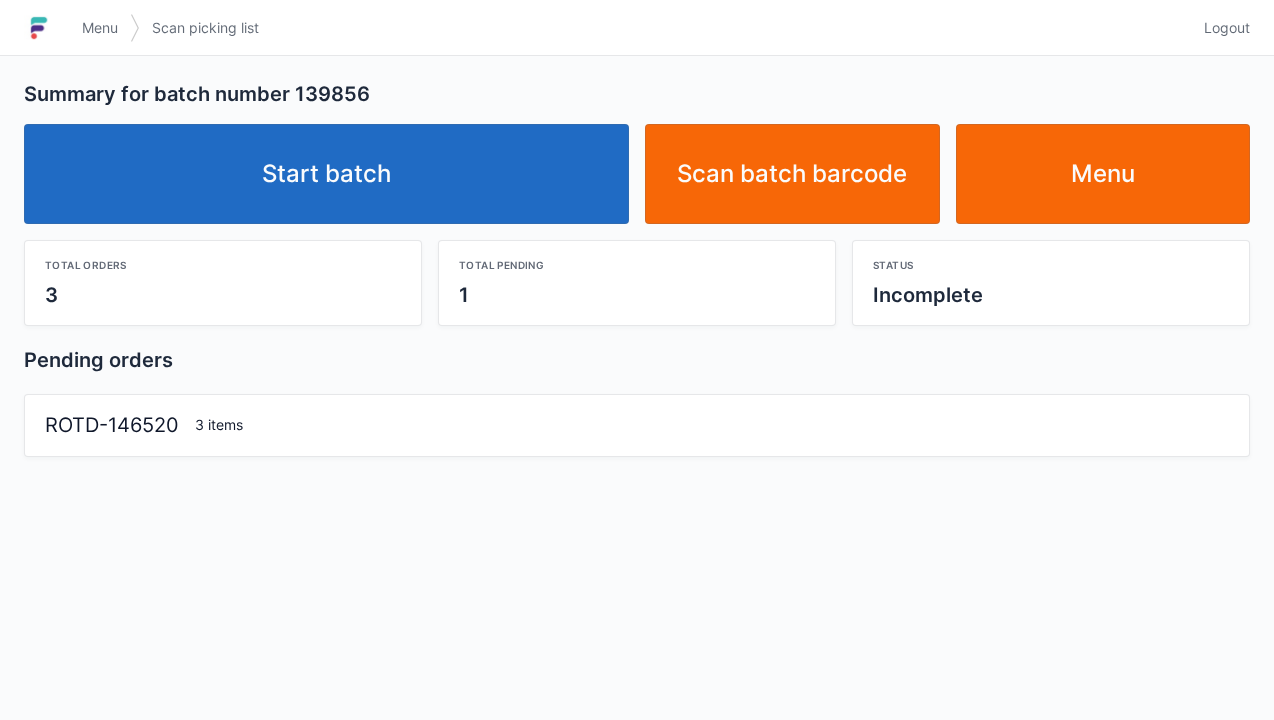click on "Start batch" at bounding box center [326, 174] 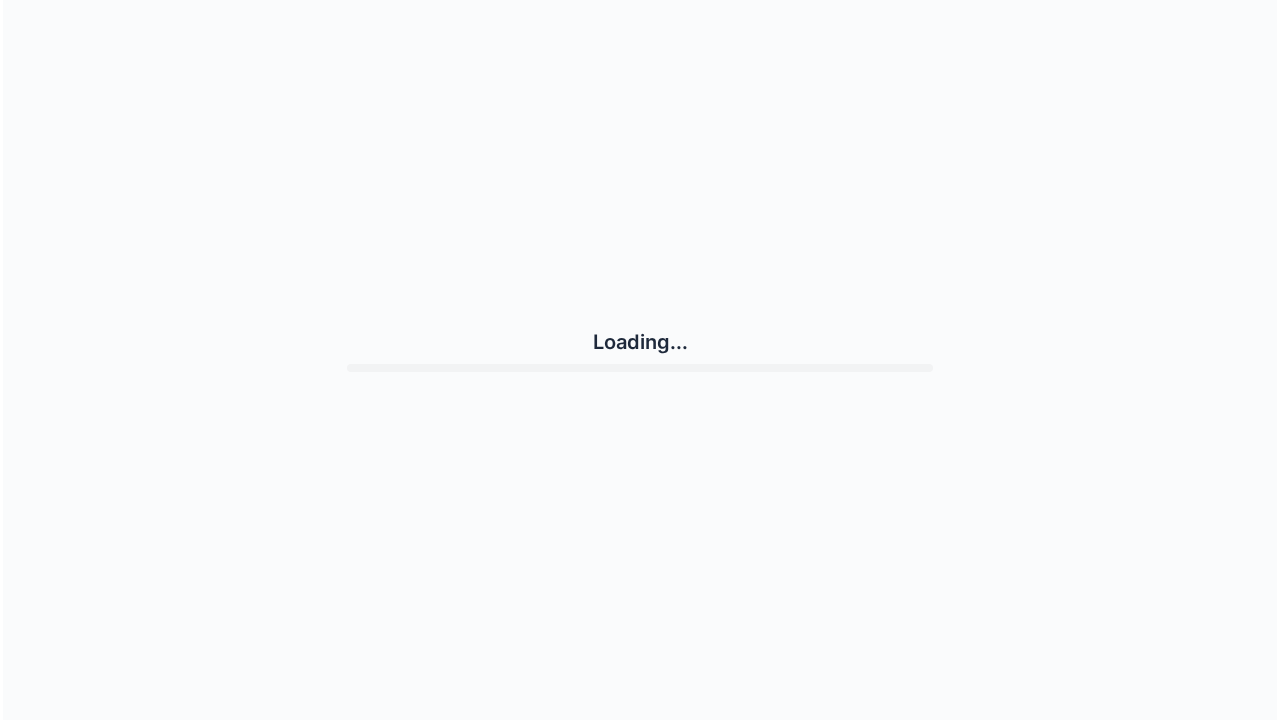 scroll, scrollTop: 0, scrollLeft: 0, axis: both 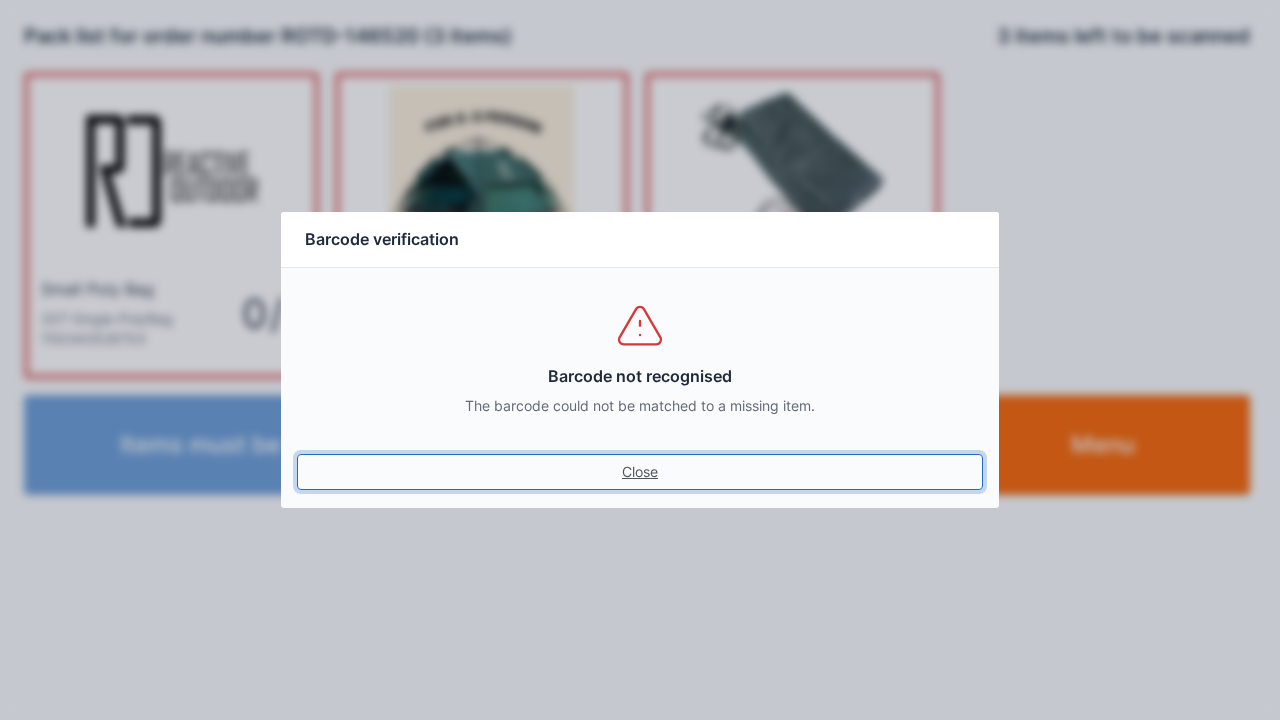 click on "Close" at bounding box center [640, 472] 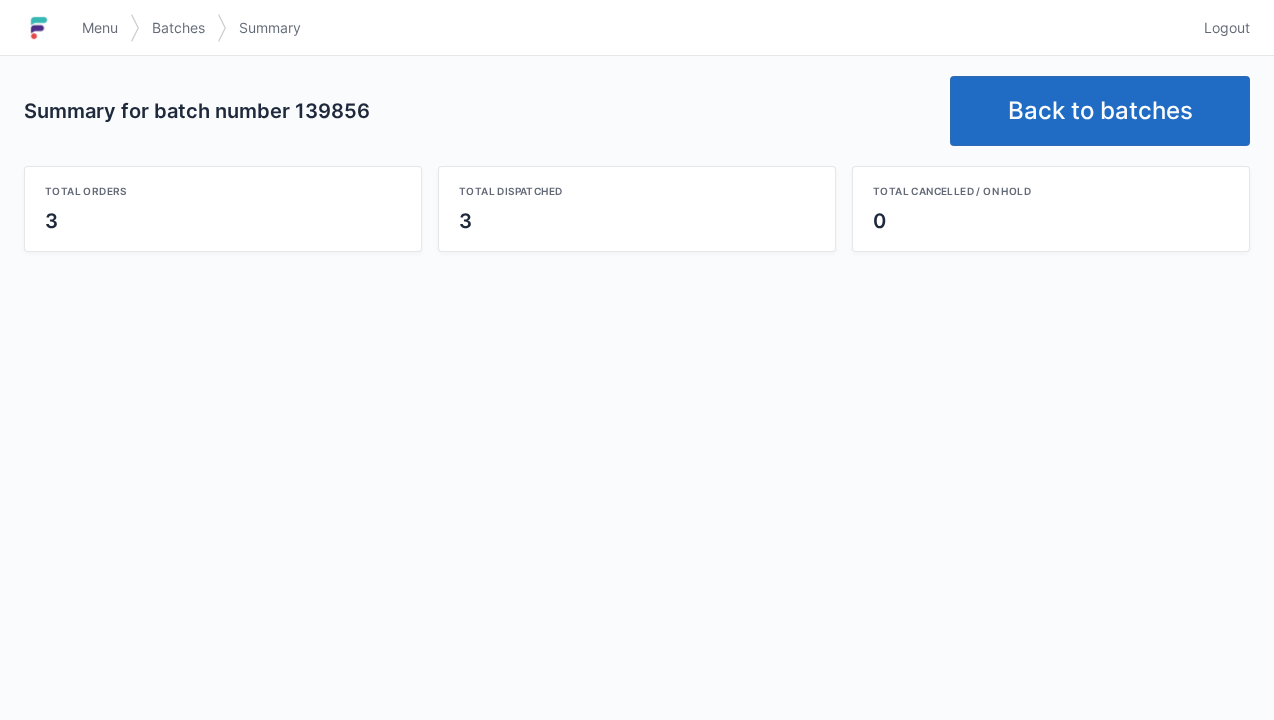scroll, scrollTop: 0, scrollLeft: 0, axis: both 